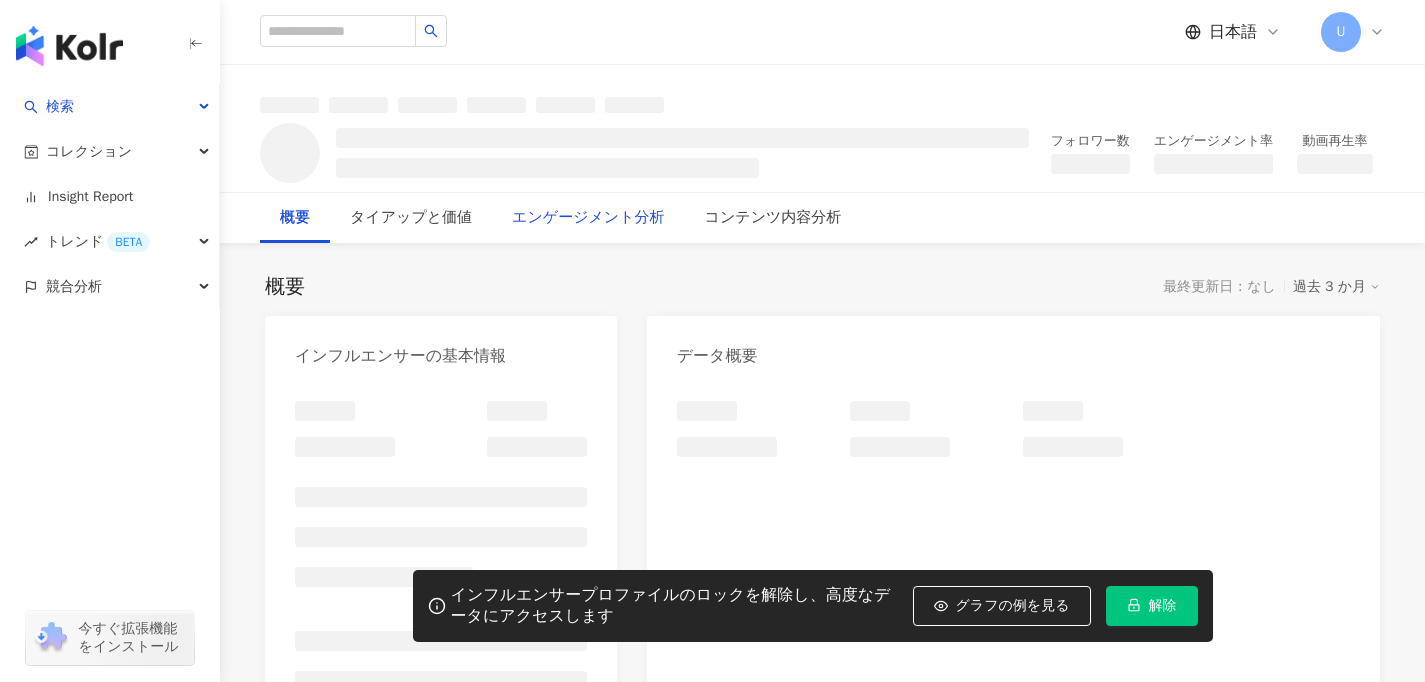 scroll, scrollTop: 0, scrollLeft: 0, axis: both 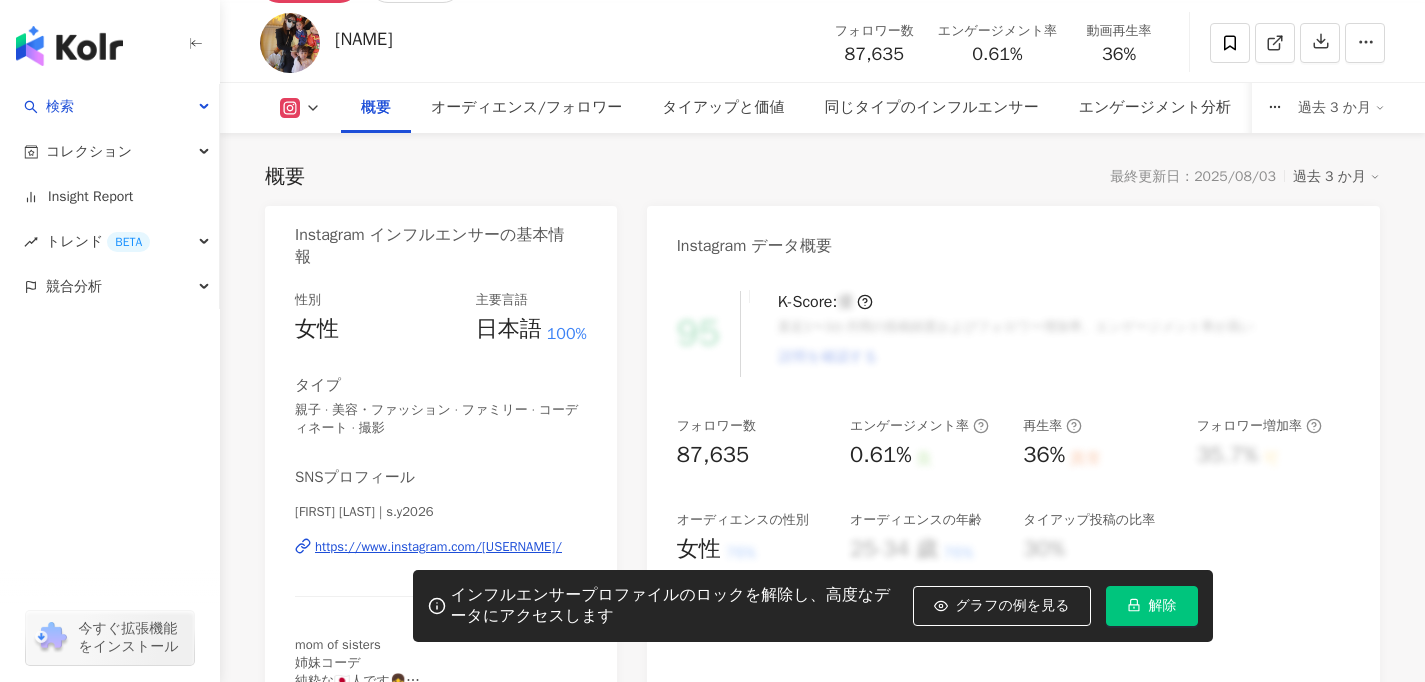 click on "https://www.instagram.com/s.y2026/" at bounding box center [438, 547] 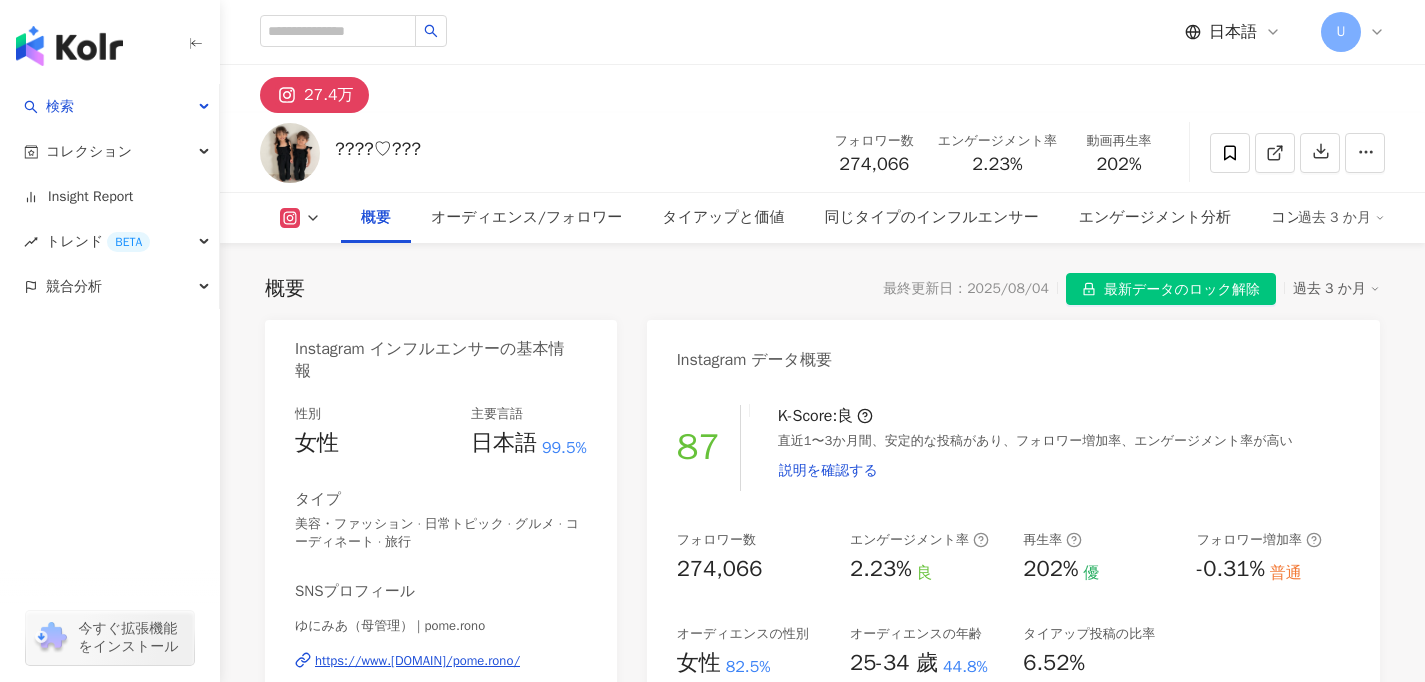 scroll, scrollTop: 135, scrollLeft: 0, axis: vertical 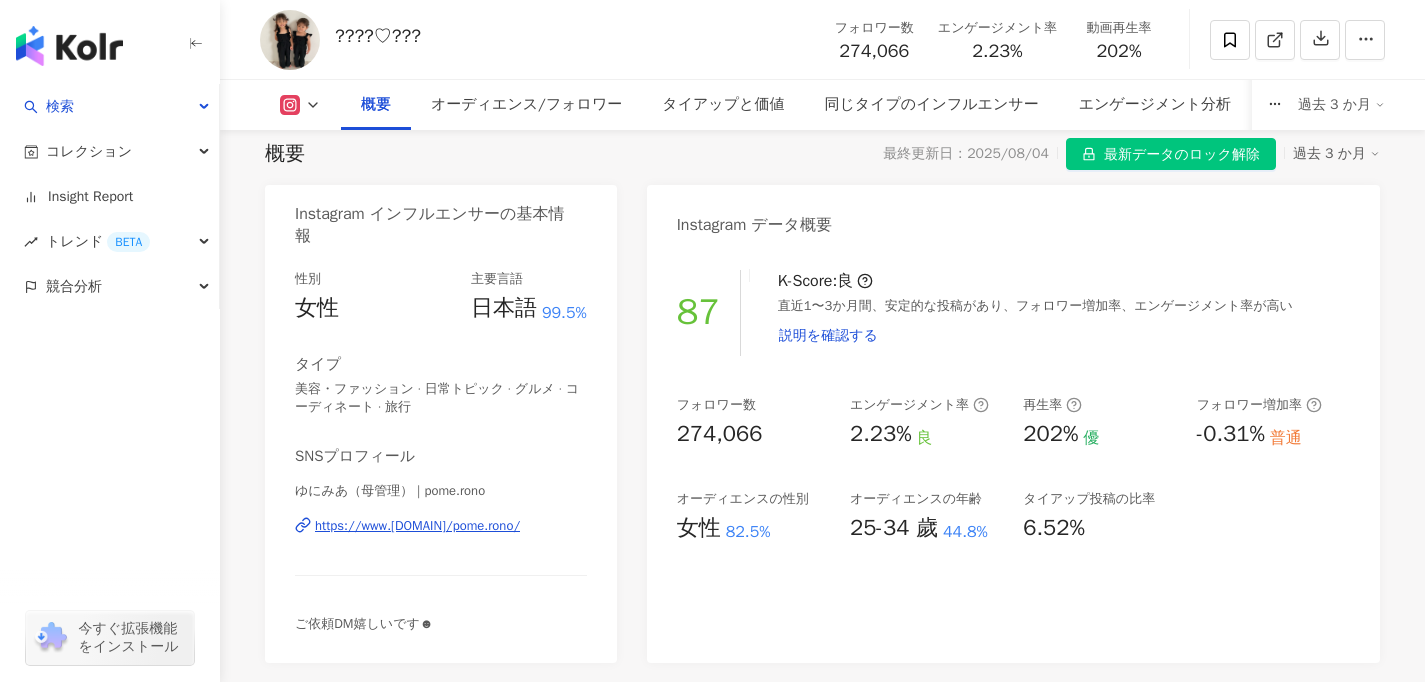 click on "https://www.instagram.com/pome.rono/" at bounding box center [417, 526] 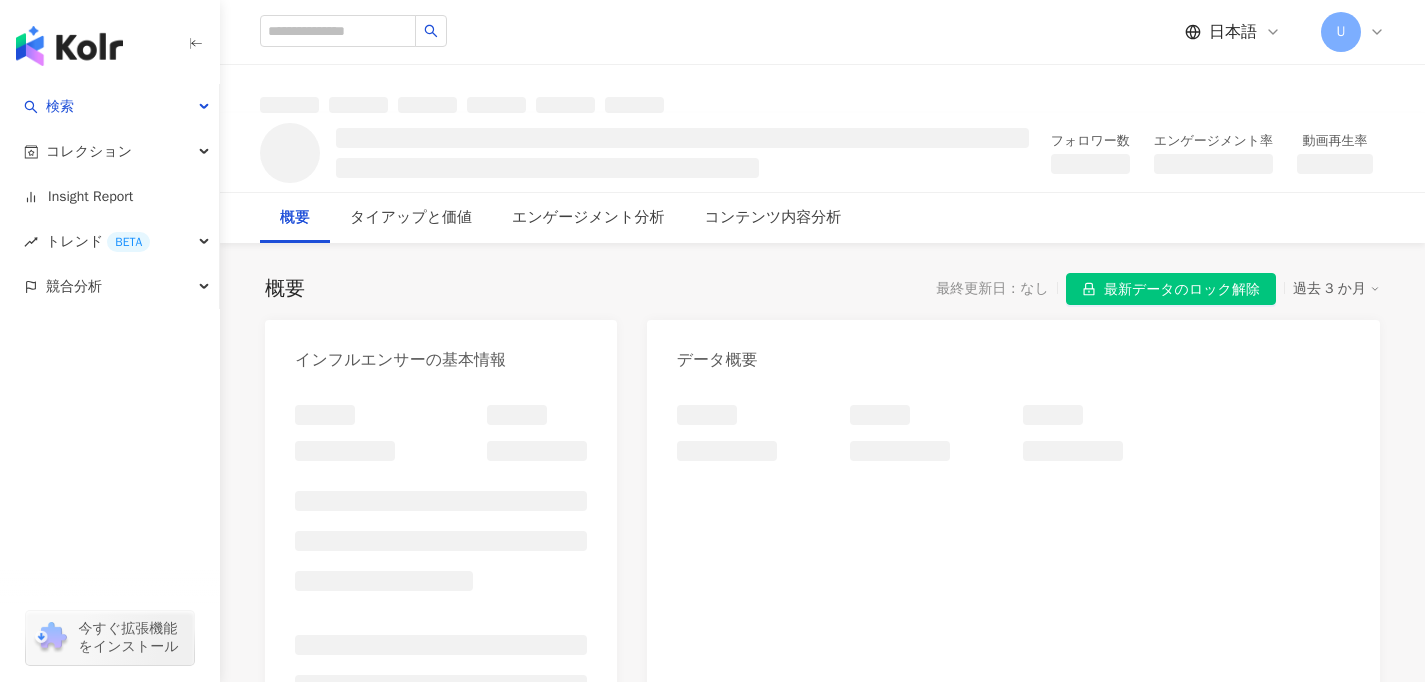scroll, scrollTop: 0, scrollLeft: 0, axis: both 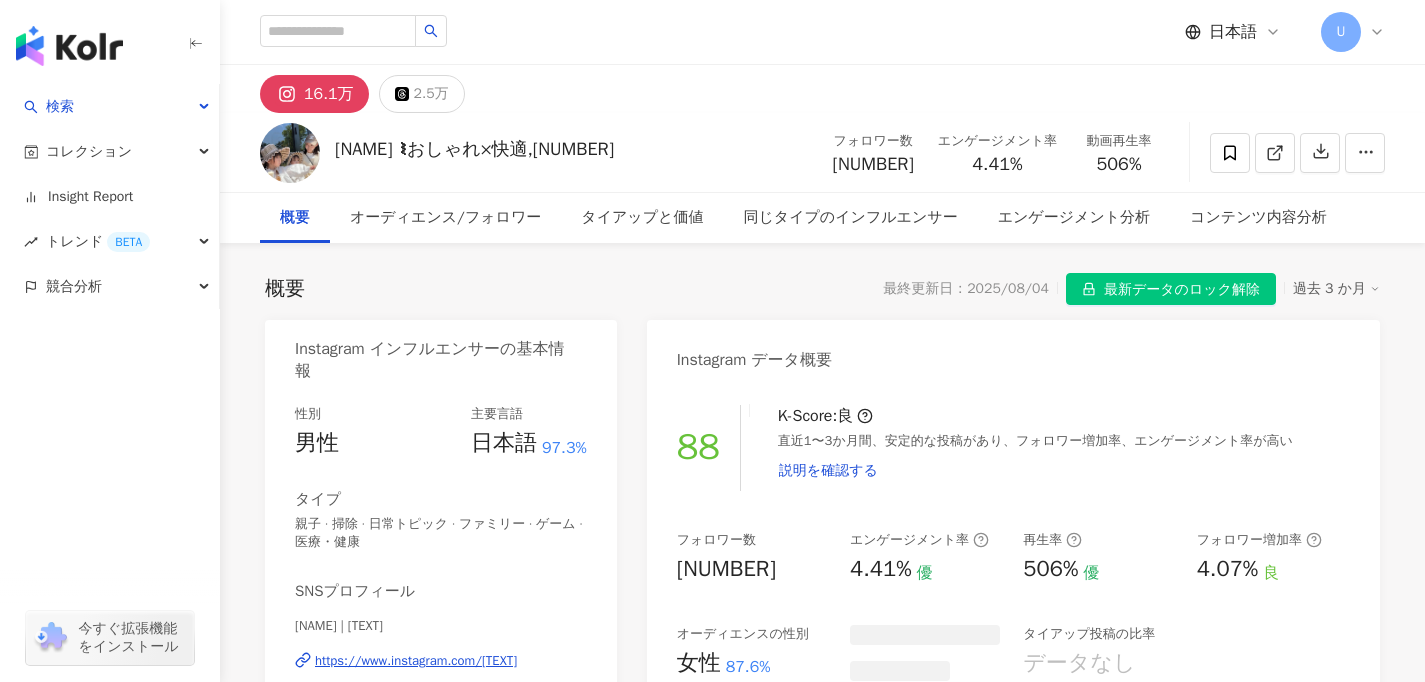 click on "https://www.instagram.com/s_home1128/" at bounding box center (416, 661) 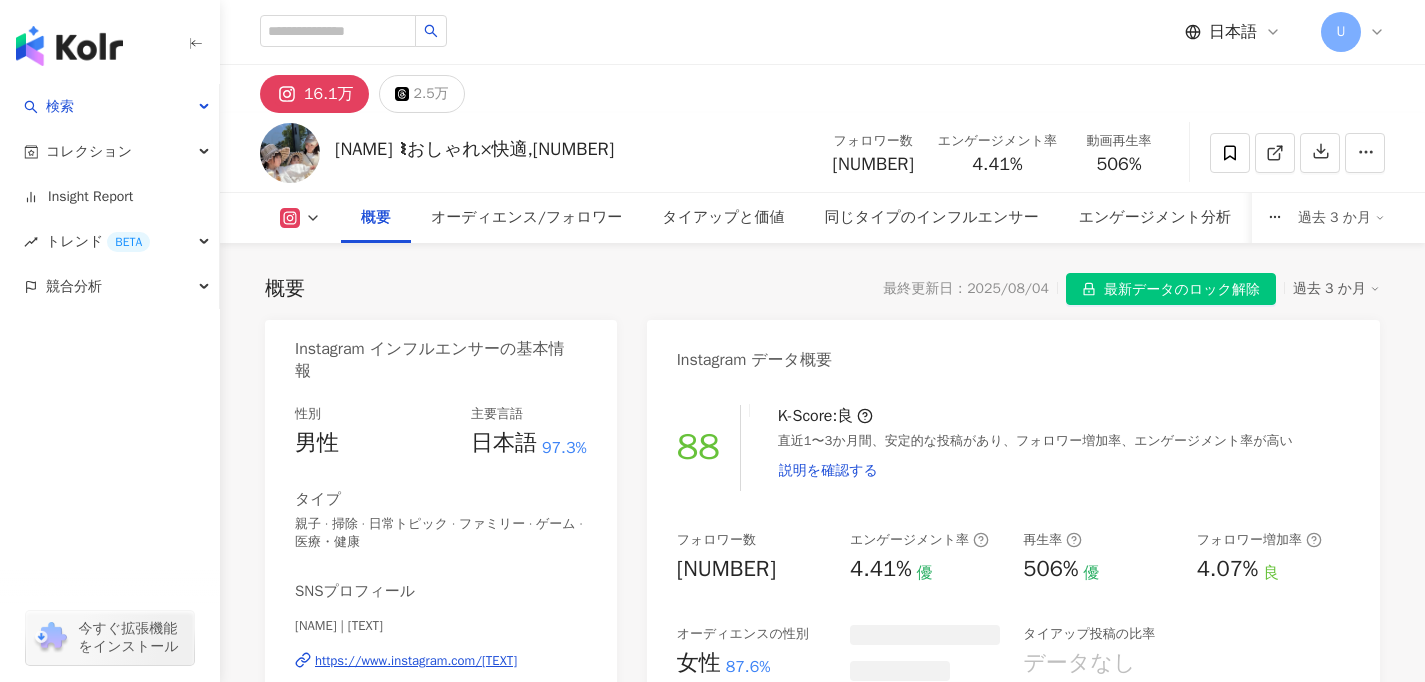 scroll, scrollTop: 172, scrollLeft: 0, axis: vertical 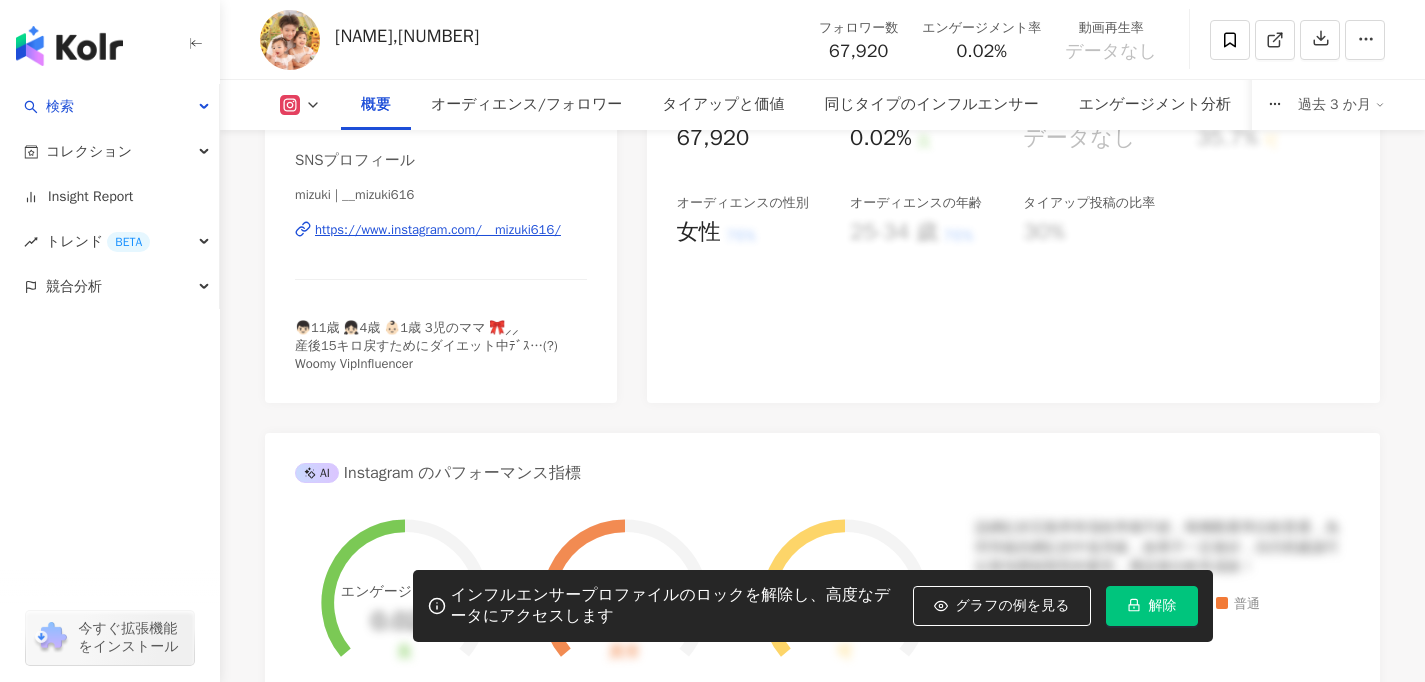 click on "https://www.instagram.com/__mizuki616/" at bounding box center (438, 230) 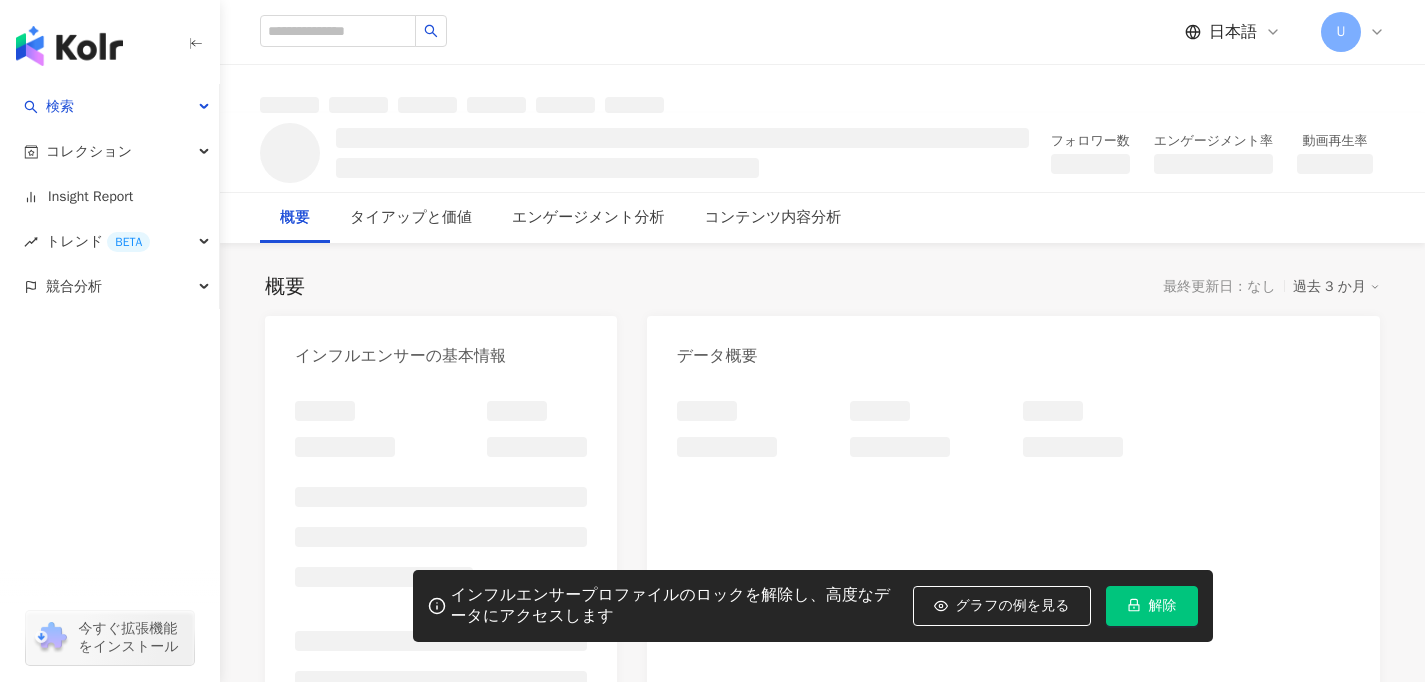 scroll, scrollTop: 0, scrollLeft: 0, axis: both 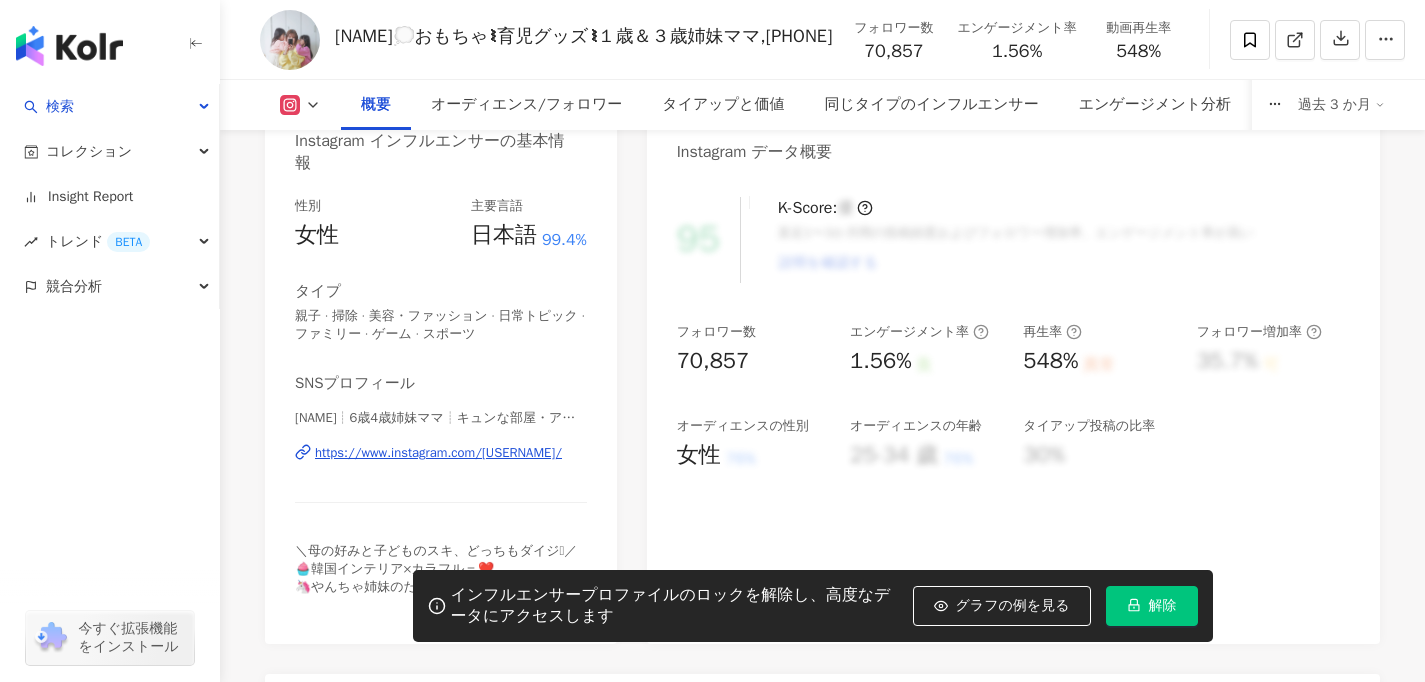 click on "https://www.instagram.com/[USERNAME]/" at bounding box center (438, 453) 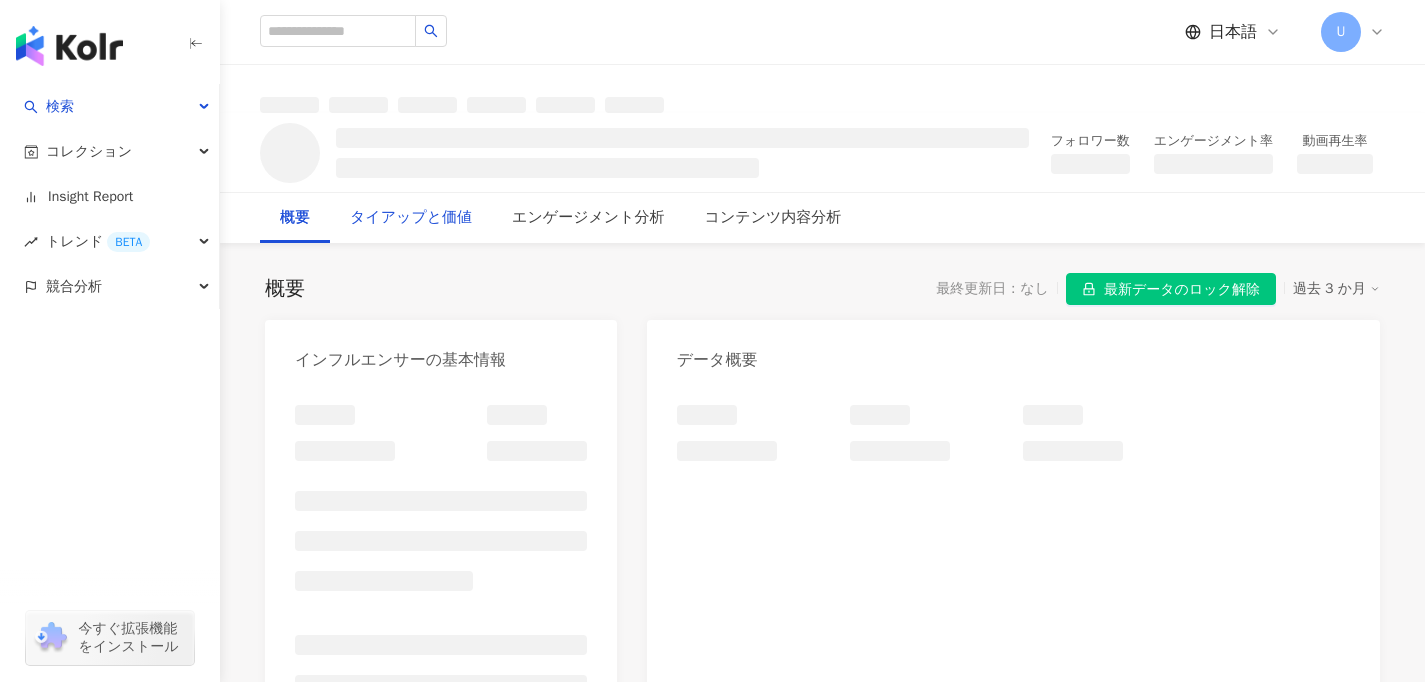 scroll, scrollTop: 10, scrollLeft: 0, axis: vertical 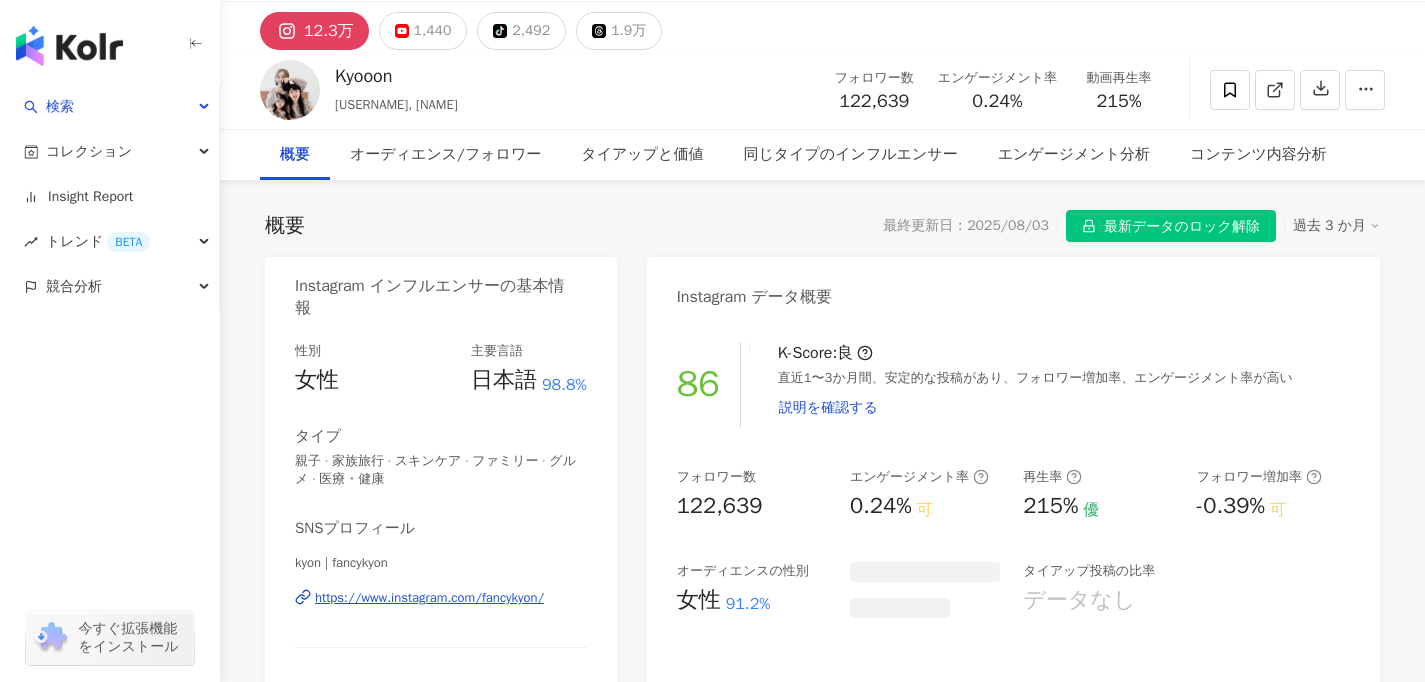 click on "https://www.instagram.com/fancykyon/" at bounding box center [429, 598] 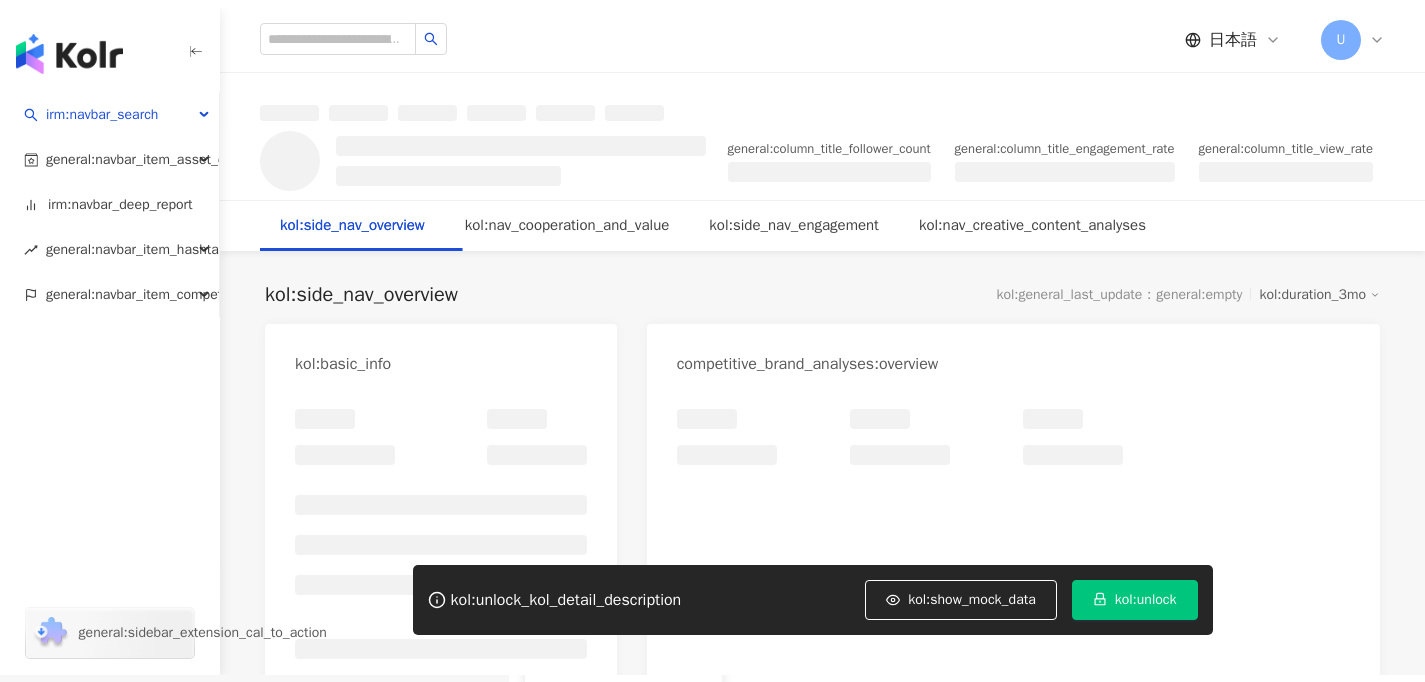 scroll, scrollTop: 0, scrollLeft: 0, axis: both 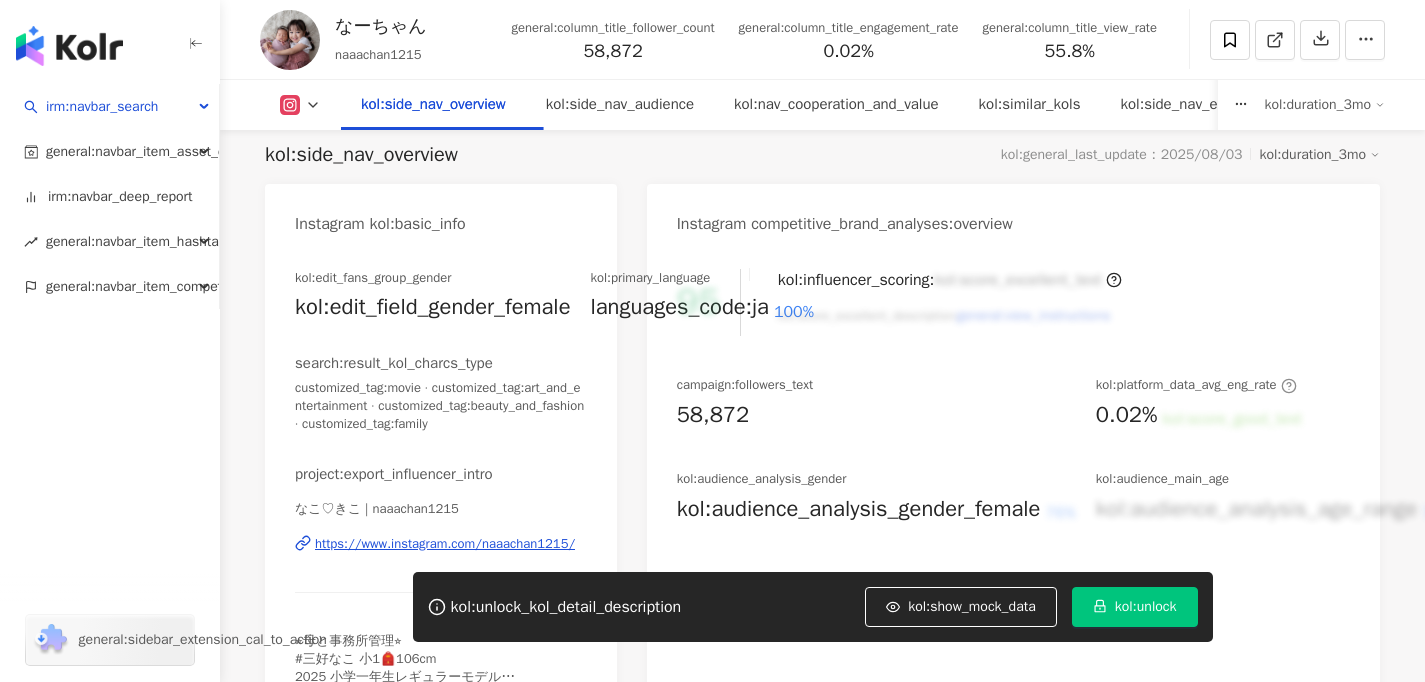 click on "https://www.instagram.com/naaachan1215/" at bounding box center (445, 544) 